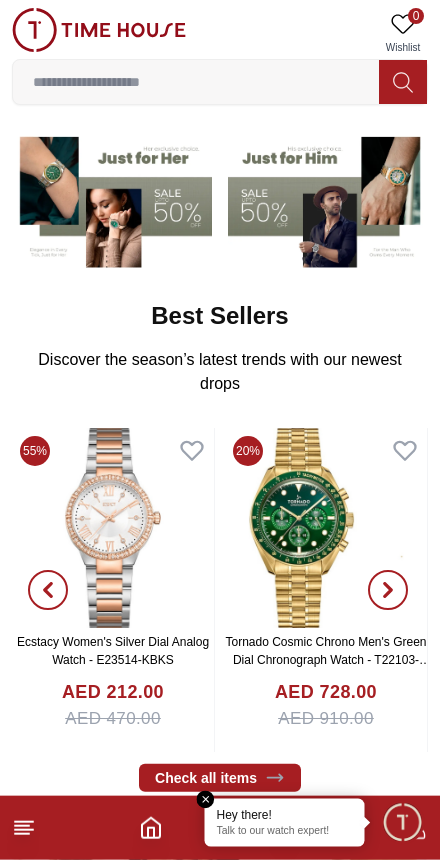 scroll, scrollTop: 165, scrollLeft: 0, axis: vertical 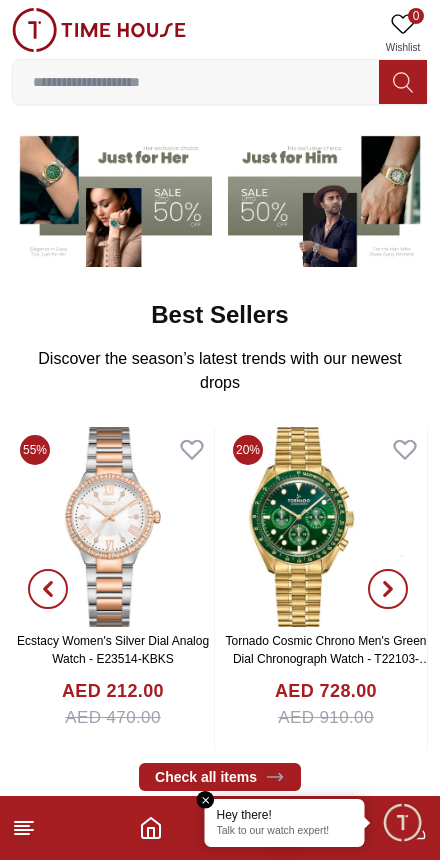 click at bounding box center (402, 822) 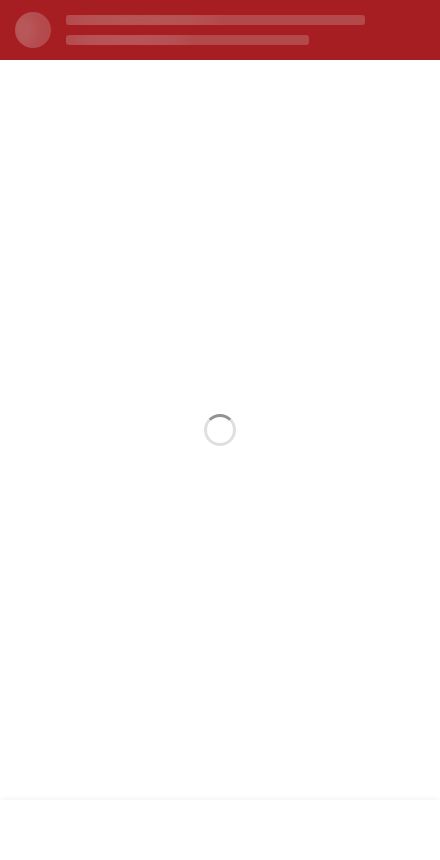 scroll, scrollTop: 0, scrollLeft: 0, axis: both 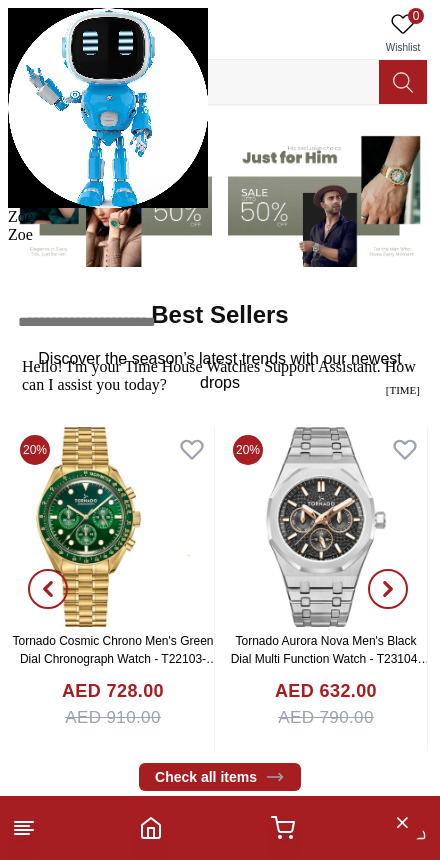 click at bounding box center [8, 8] 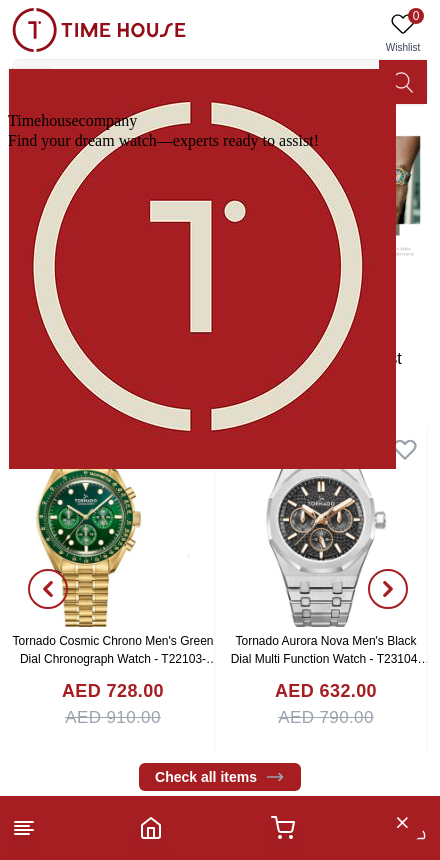 click on "Home" at bounding box center [220, 1095] 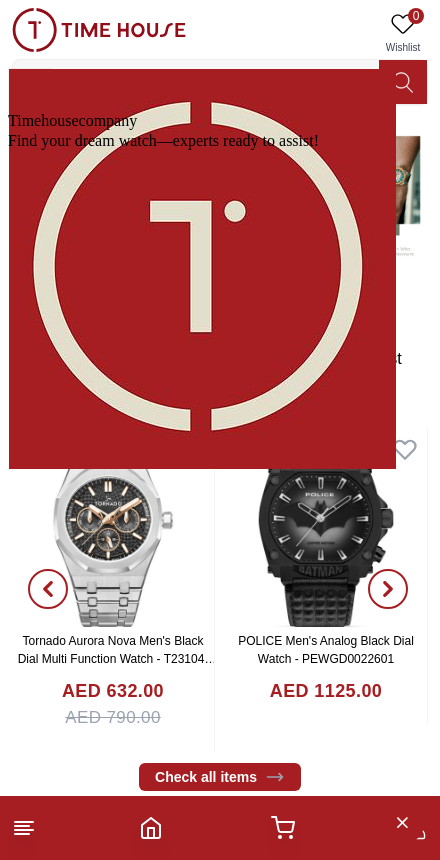 click at bounding box center [8, 8] 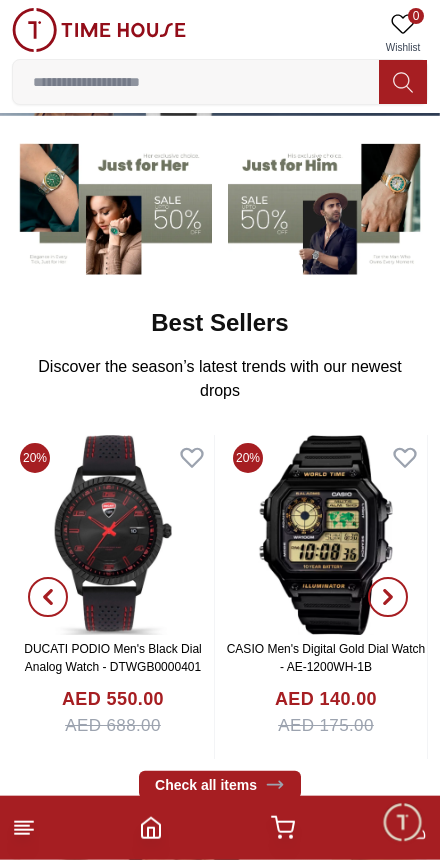 scroll, scrollTop: 158, scrollLeft: 0, axis: vertical 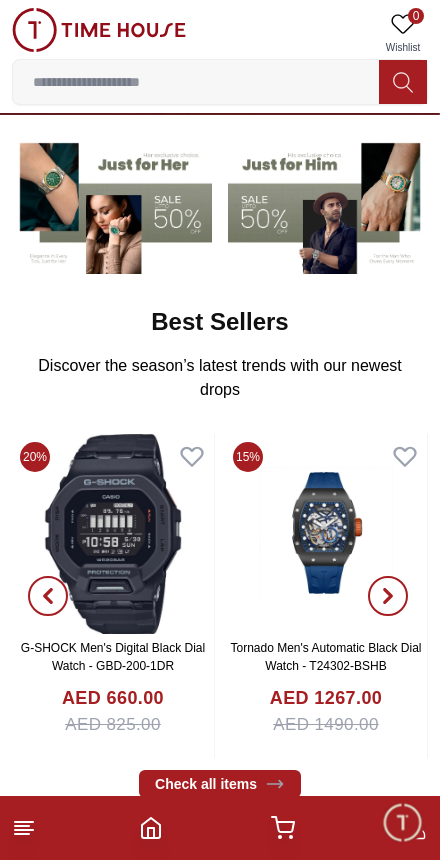 click at bounding box center (113, 534) 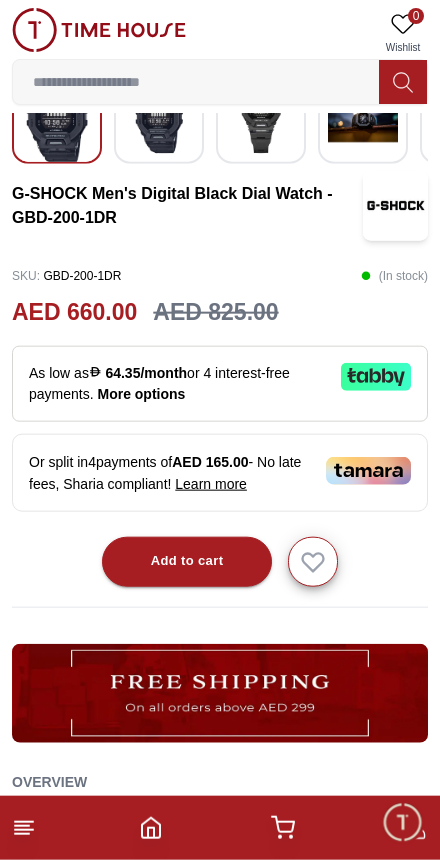 scroll, scrollTop: 629, scrollLeft: 0, axis: vertical 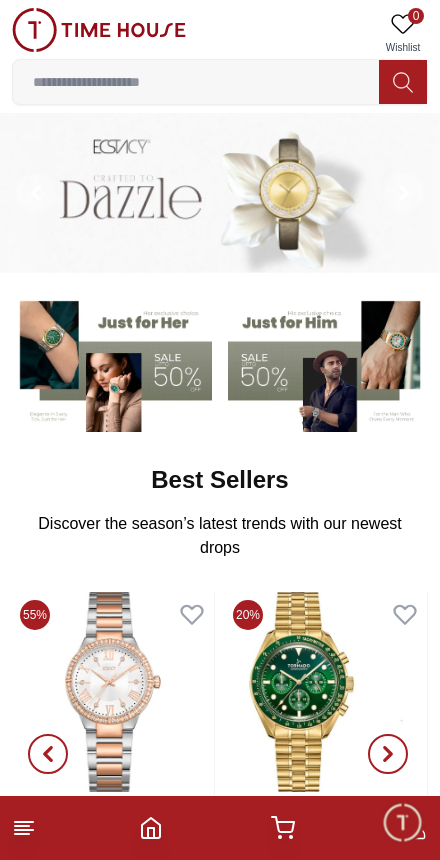 click 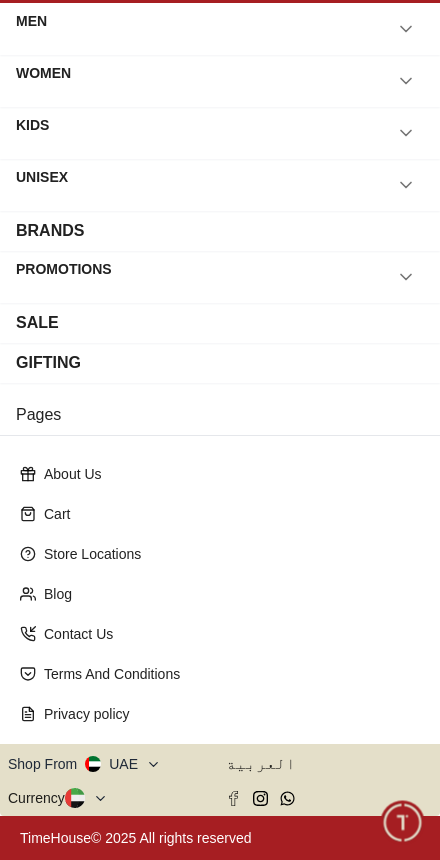 scroll, scrollTop: 73, scrollLeft: 0, axis: vertical 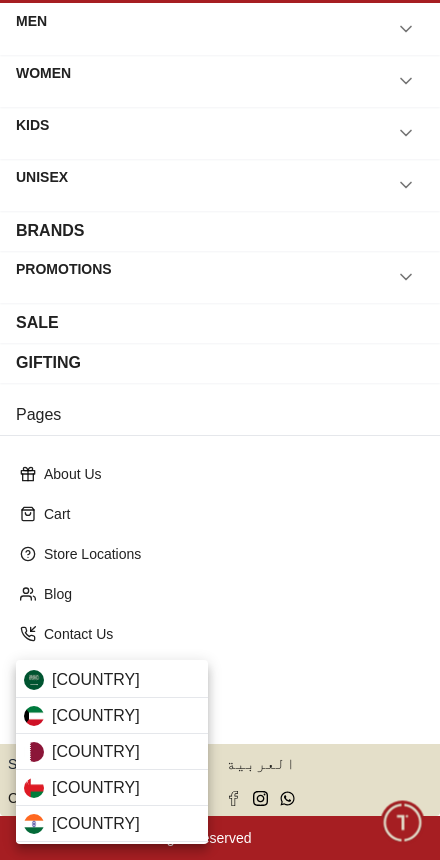 click on "Saudi Arabia" at bounding box center [112, 680] 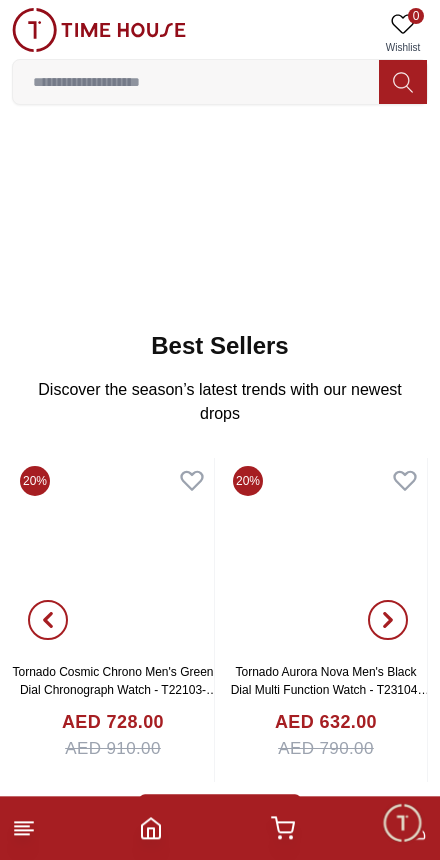 scroll, scrollTop: 134, scrollLeft: 0, axis: vertical 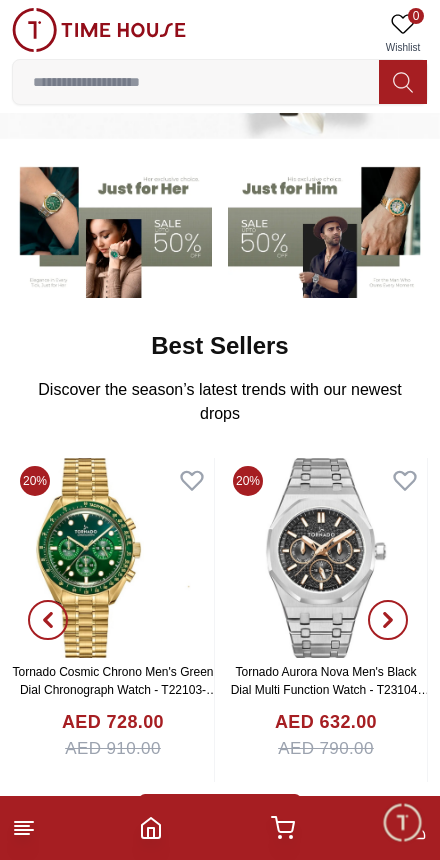 click 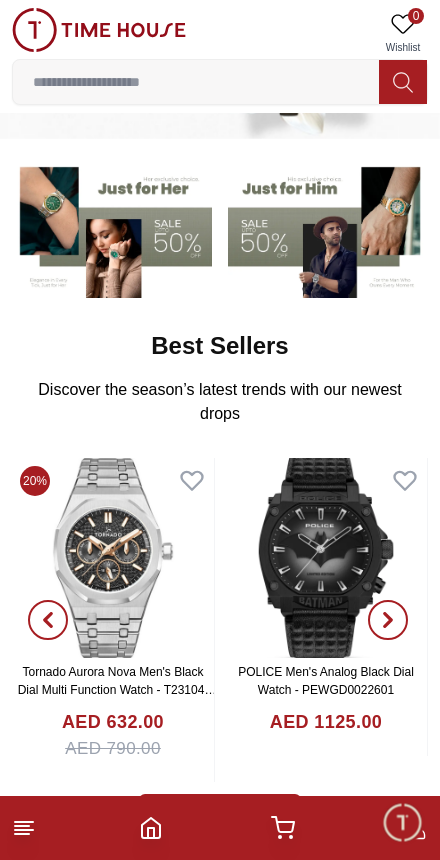 click 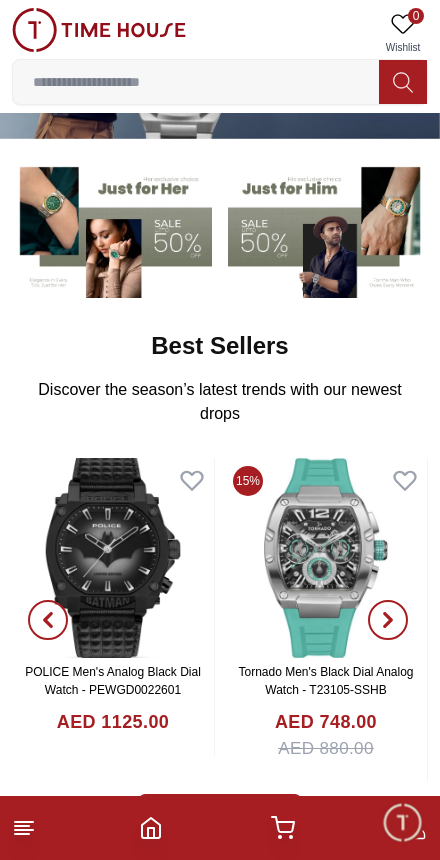 click 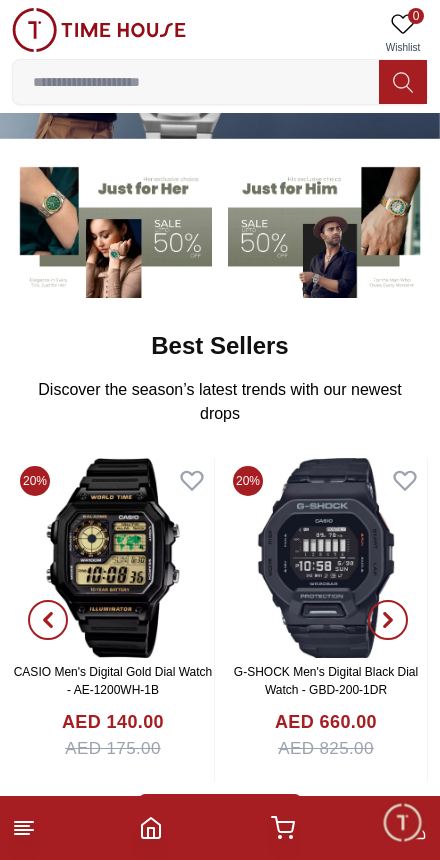 scroll, scrollTop: 0, scrollLeft: 0, axis: both 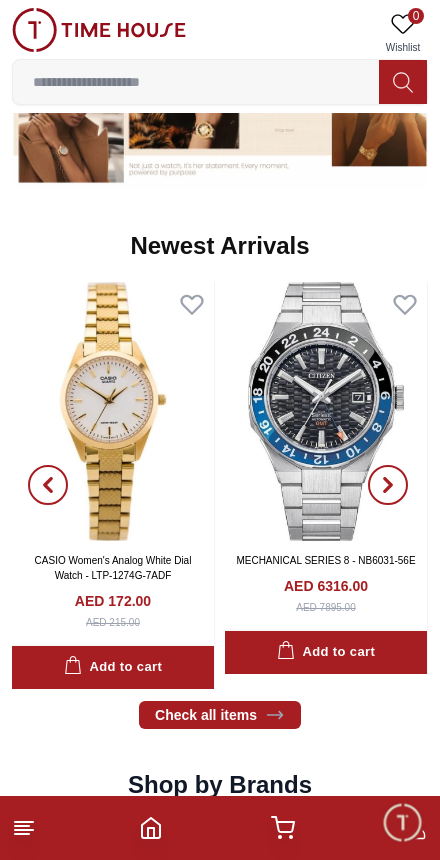 click 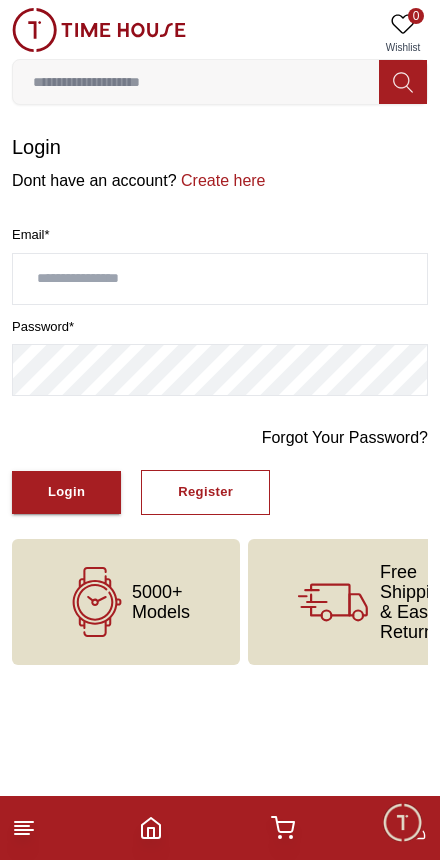 click on "Login" at bounding box center [66, 492] 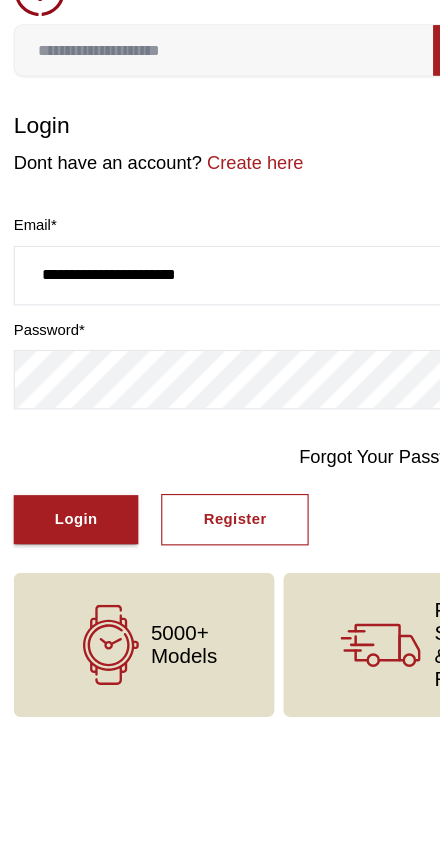 type on "**********" 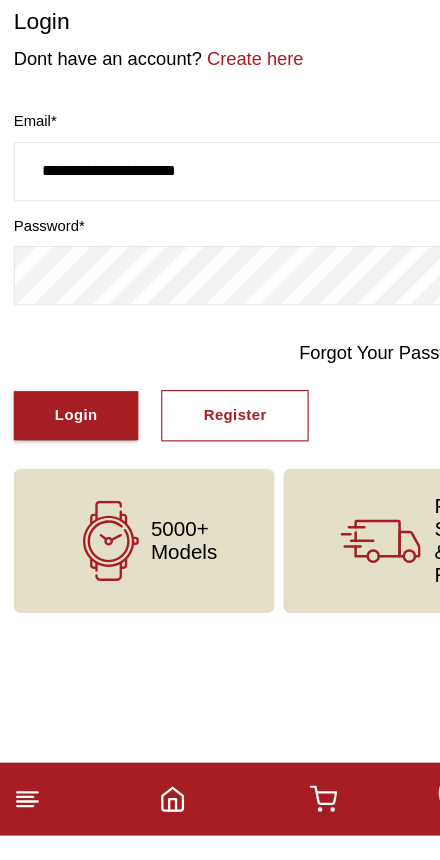 click on "Login" at bounding box center [66, 492] 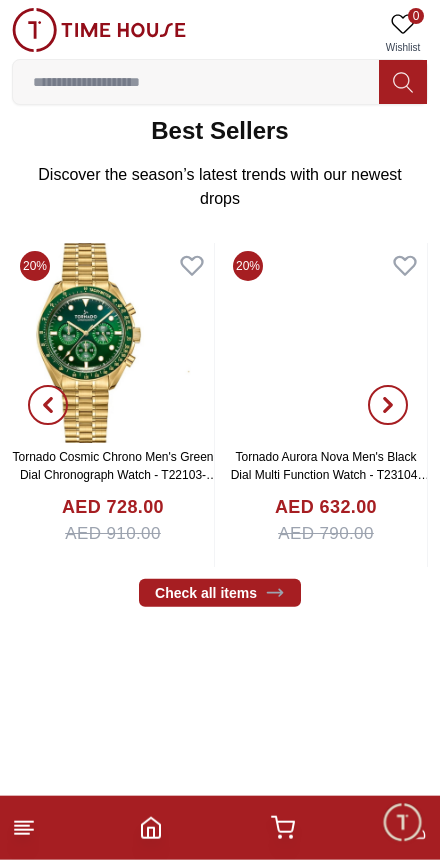 scroll, scrollTop: 350, scrollLeft: 0, axis: vertical 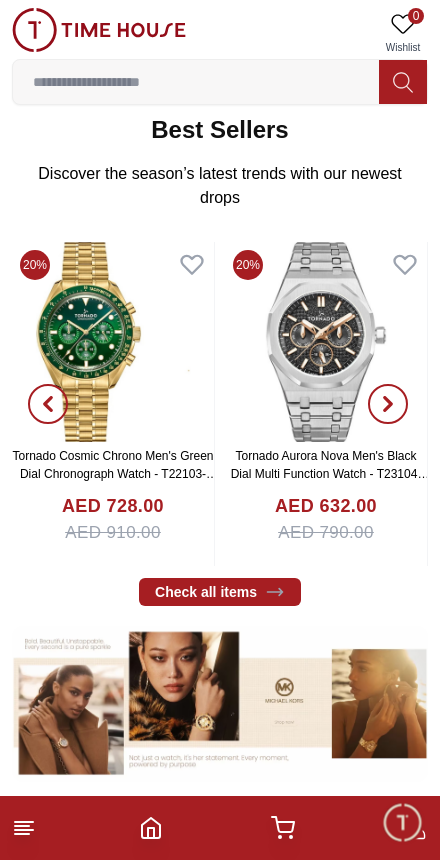 click 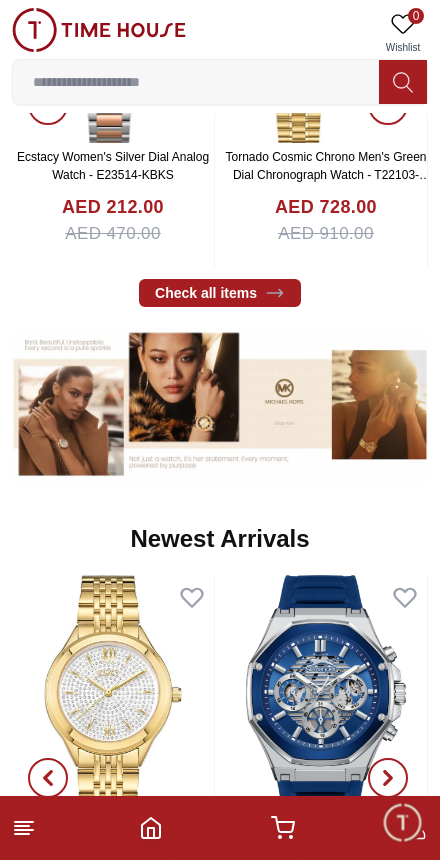scroll, scrollTop: 651, scrollLeft: 0, axis: vertical 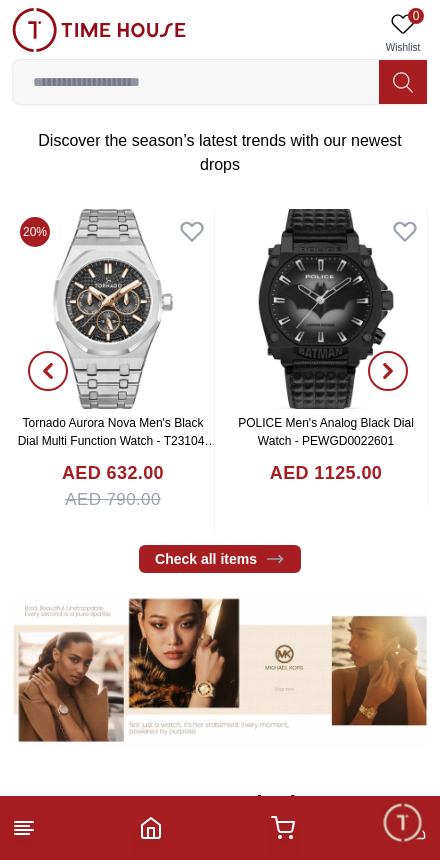 click 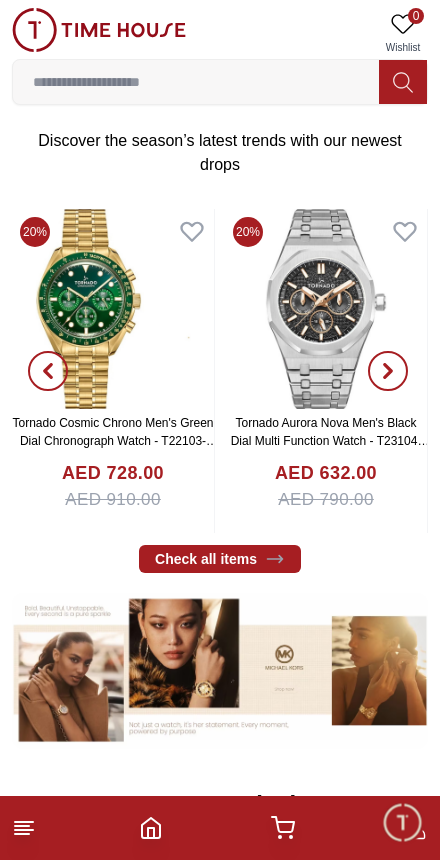 click at bounding box center (48, 371) 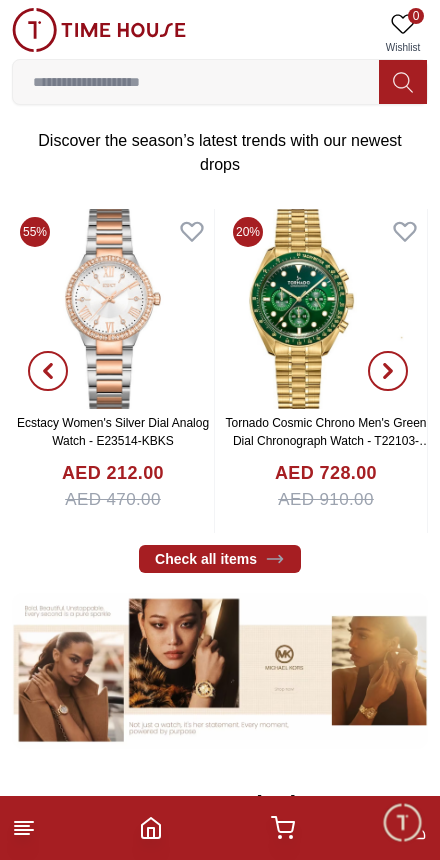 click at bounding box center [48, 371] 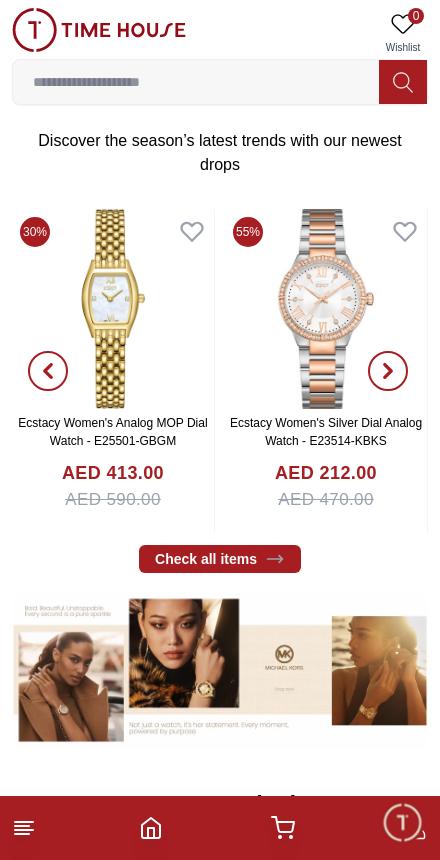click at bounding box center (48, 371) 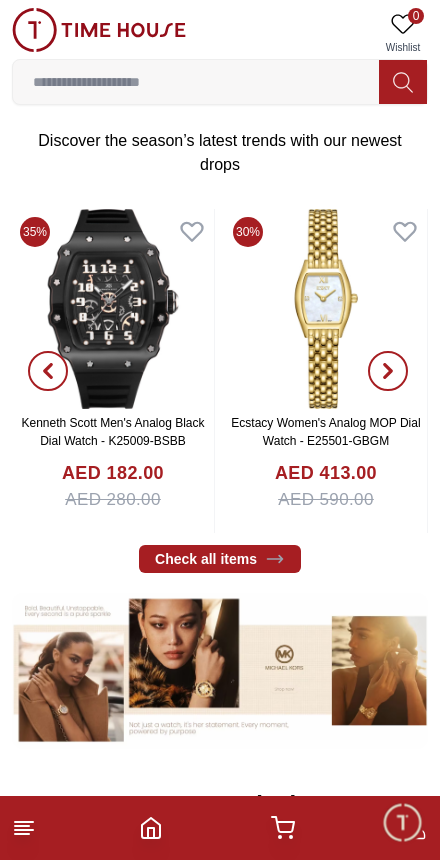 click at bounding box center (48, 371) 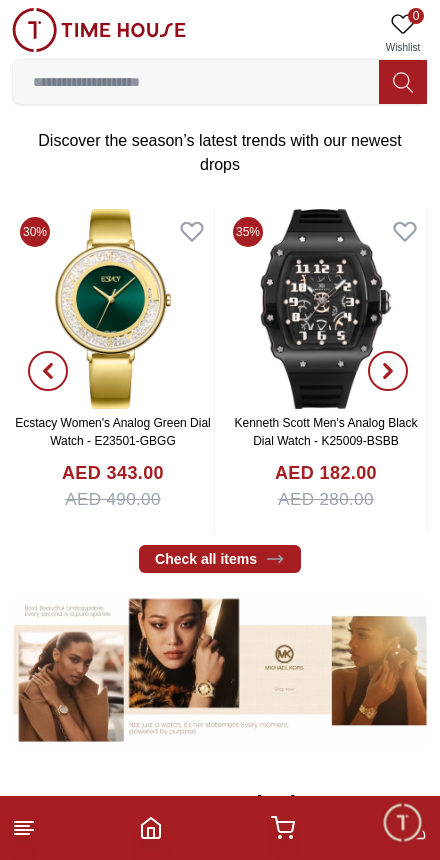 click at bounding box center (48, 371) 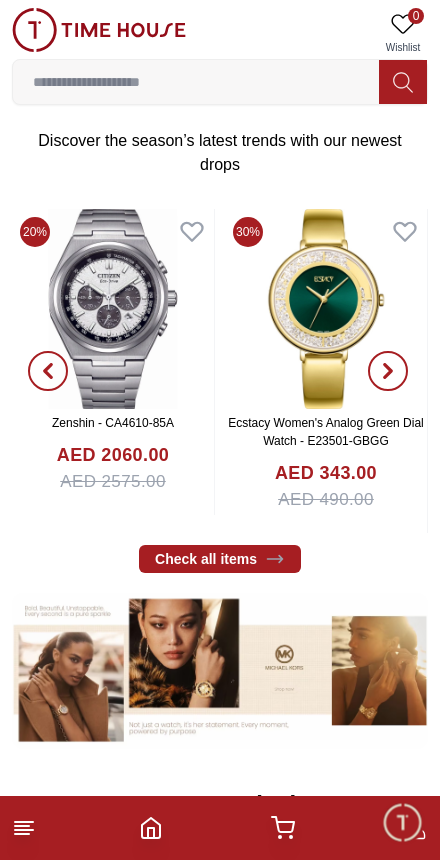 click at bounding box center (48, 371) 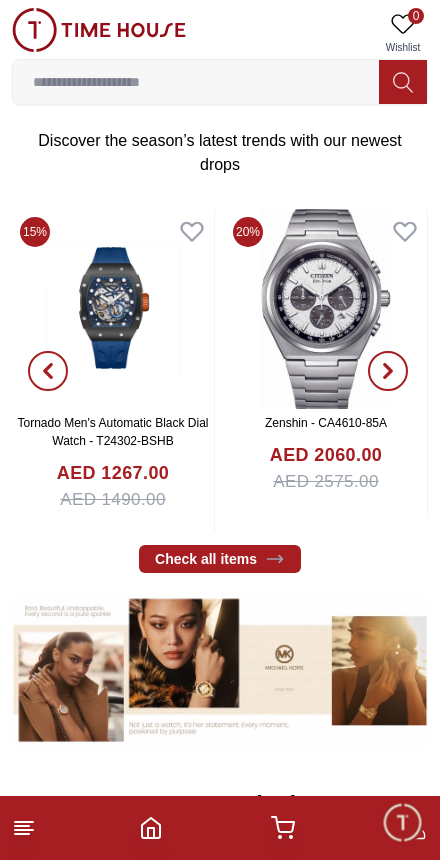 click on "Check all items" at bounding box center (220, 559) 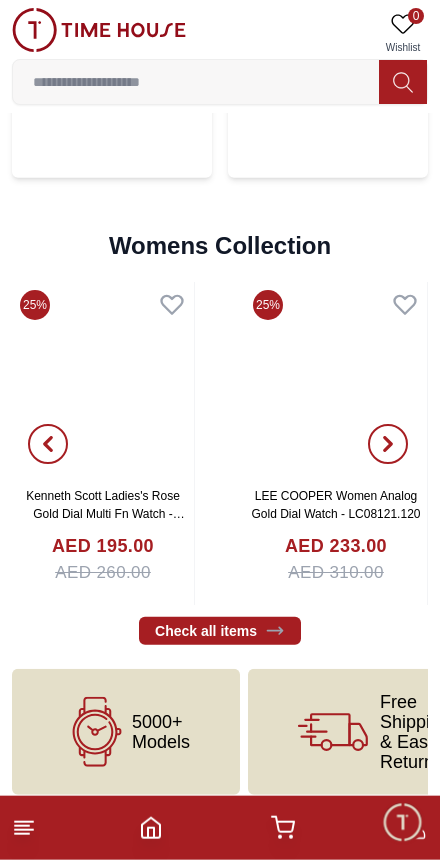 scroll, scrollTop: 4549, scrollLeft: 0, axis: vertical 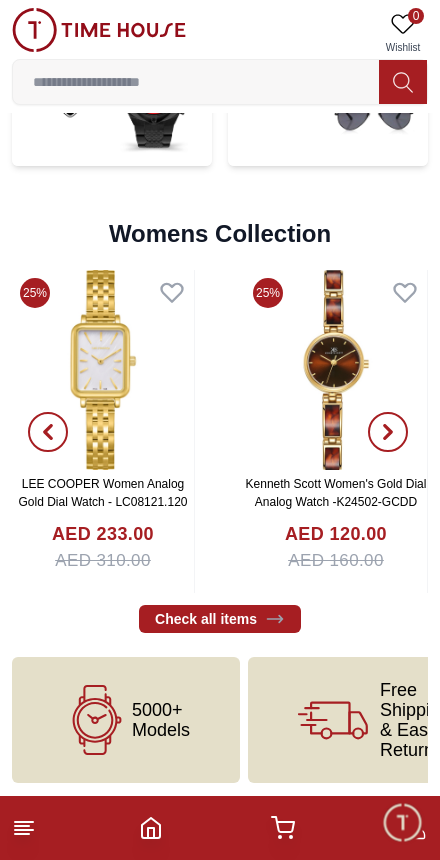 click at bounding box center (196, 82) 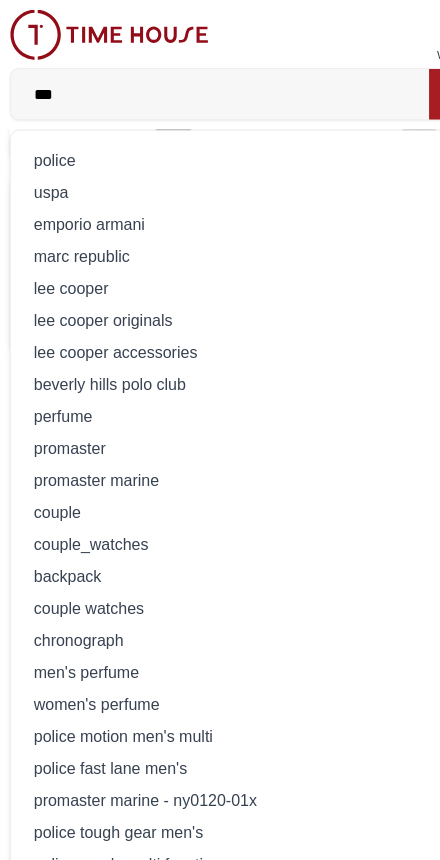 type on "****" 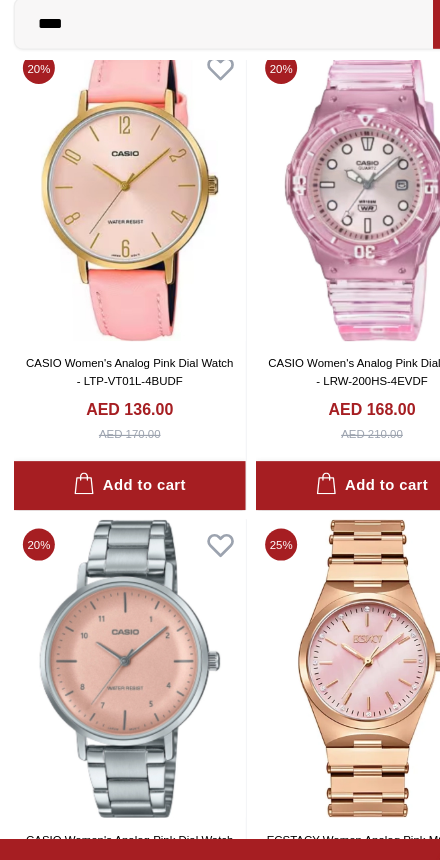 scroll, scrollTop: 1338, scrollLeft: 0, axis: vertical 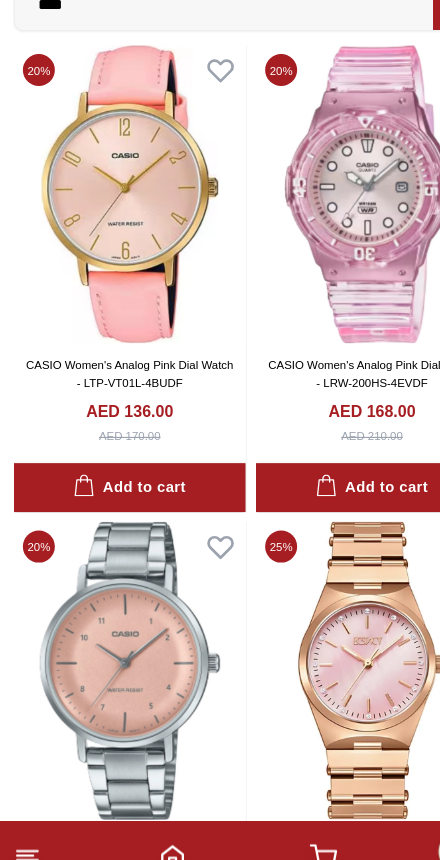 click on "0 Wishlist **** astro kids's  pink  dial ecstacy women analog  pink ecstacy women's analog  pink slazenger women analog  pink casio men's analog  pink casio women's digital  pink +grey casio womens's digital  pink g-shock women's digital  pink orient unisex's mechanical  pink skybags gigs unisex  pink lee cooper unisex's  pink casio unisex digital  pink casio women's analog  pink casio women's digital  pink police women's analog  pink Trending Searches 1200 Police Casio Women Lee cooper Beverly hills Watch 2100 Seiko Beverly Top Brands Quantum Carlton Astro CITIZEN Help Our Stores My Account 0 Wishlist My Bag" at bounding box center [220, 56] 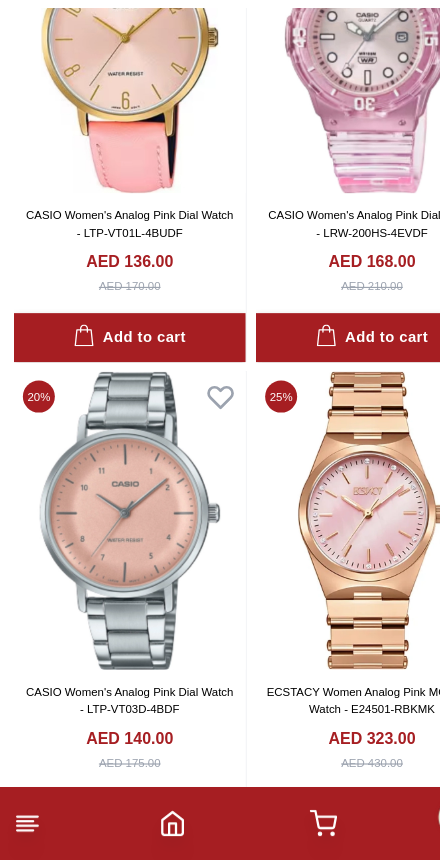 scroll, scrollTop: 1443, scrollLeft: 0, axis: vertical 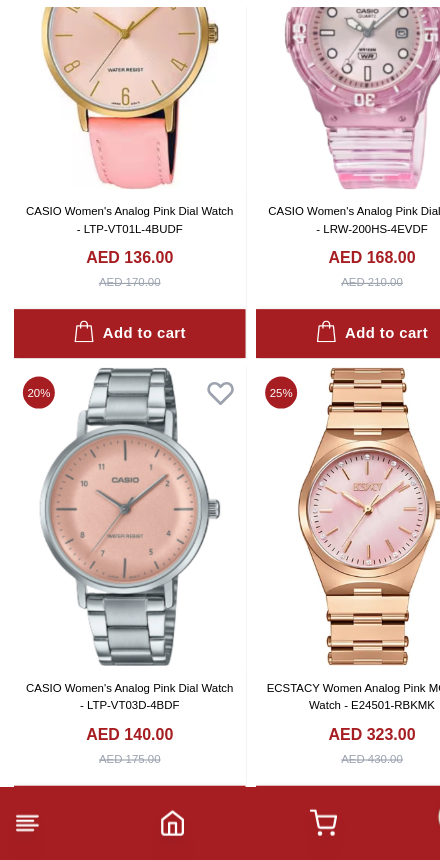 click at bounding box center (113, 559) 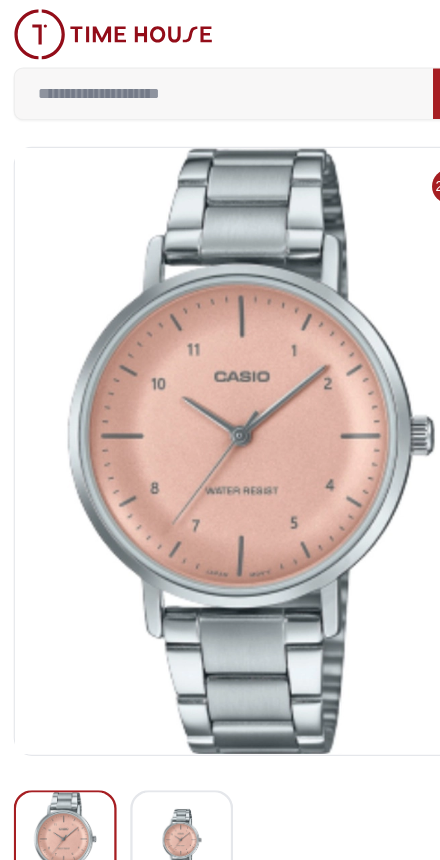 scroll, scrollTop: 0, scrollLeft: 0, axis: both 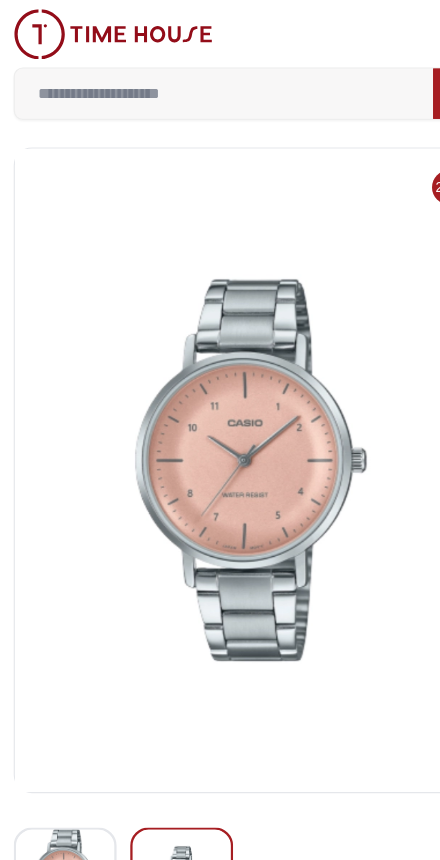 click on "0 Wishlist astro kids's  pink  dial ecstacy women analog  pink ecstacy women's analog  pink slazenger women analog  pink casio men's analog  pink casio women's digital  pink +grey casio womens's digital  pink g-shock women's digital  pink orient unisex's mechanical  pink skybags gigs unisex  pink lee cooper unisex's  pink casio unisex digital  pink casio women's analog  pink casio women's digital  pink police women's analog  pink Trending Searches 1200 Police Casio Women Lee cooper Beverly hills Watch 2100 Seiko Beverly Top Brands Quantum Carlton Astro CITIZEN Help Our Stores My Account 0 Wishlist My Bag" at bounding box center [220, 56] 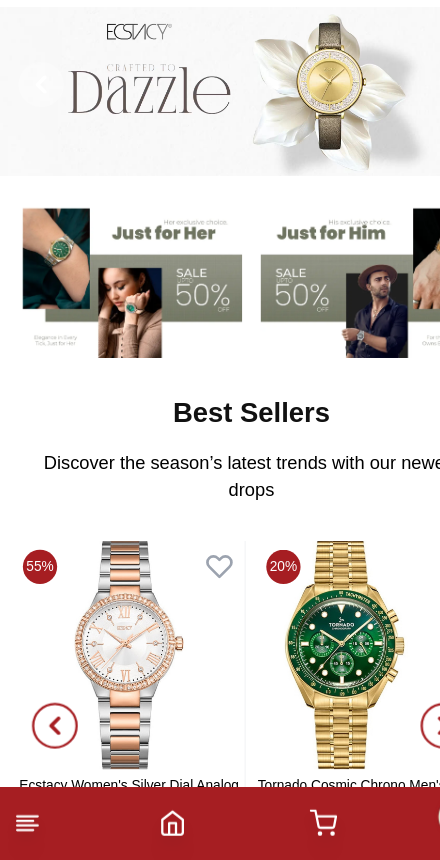 scroll, scrollTop: 22, scrollLeft: 0, axis: vertical 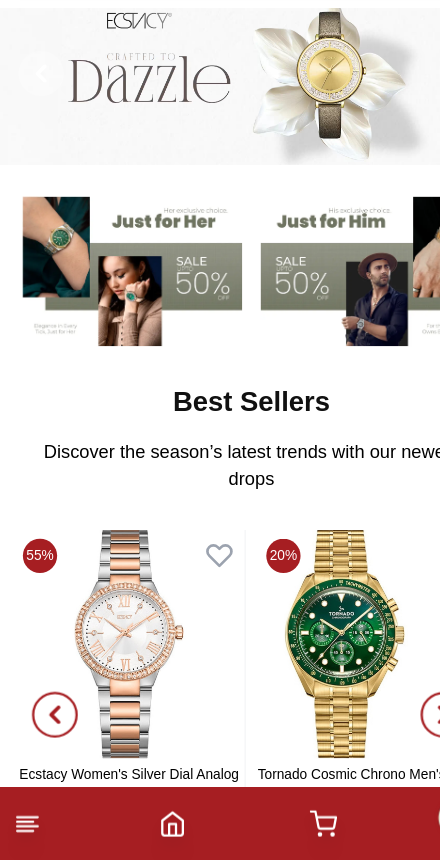 click 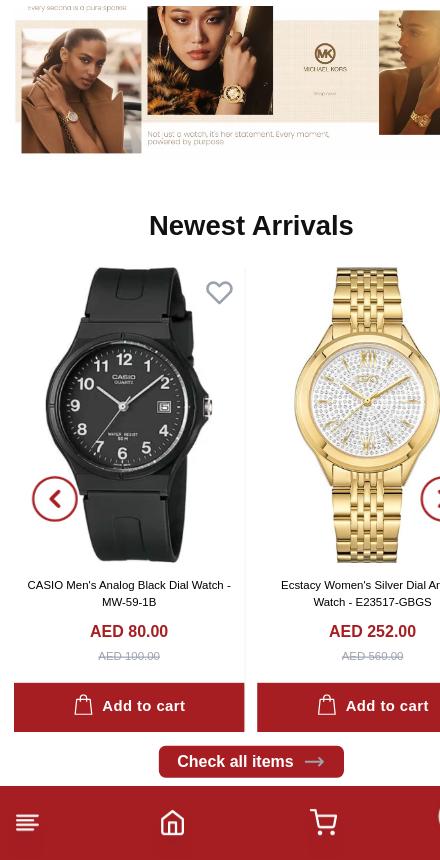 scroll, scrollTop: 885, scrollLeft: 0, axis: vertical 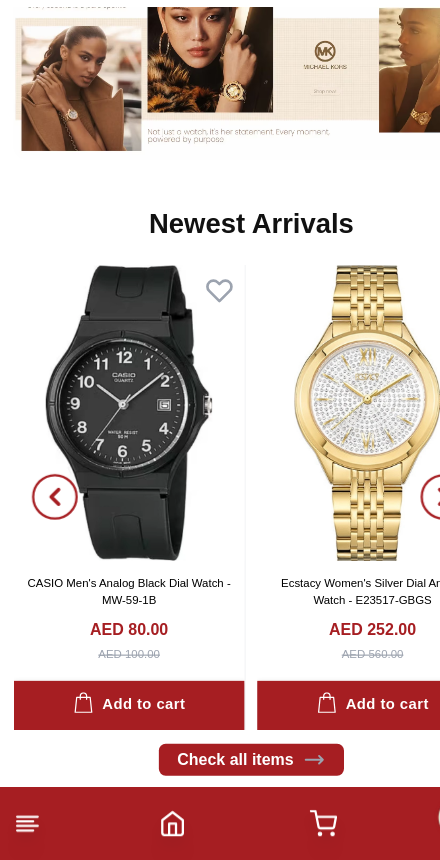 click at bounding box center (113, 469) 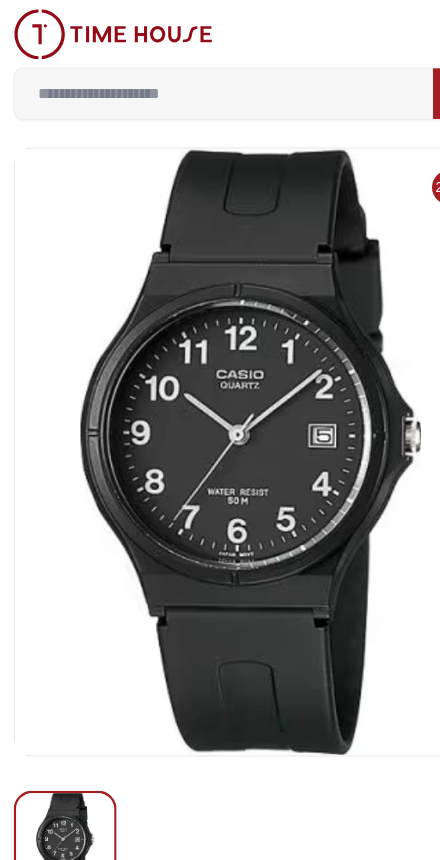 click at bounding box center (196, 82) 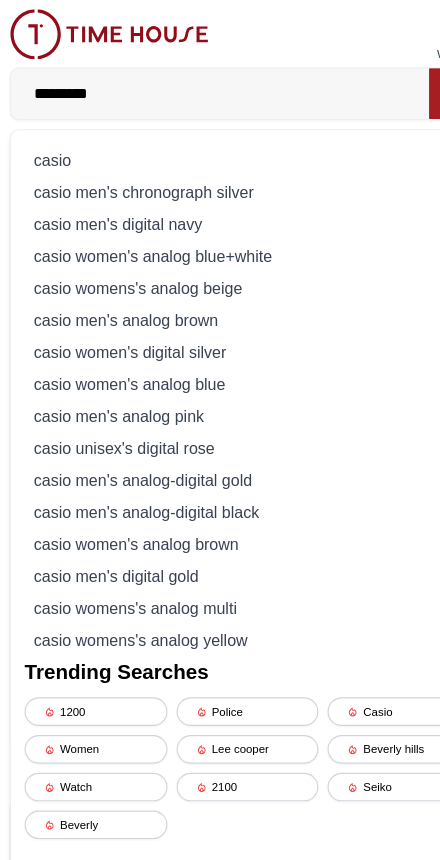 type on "**********" 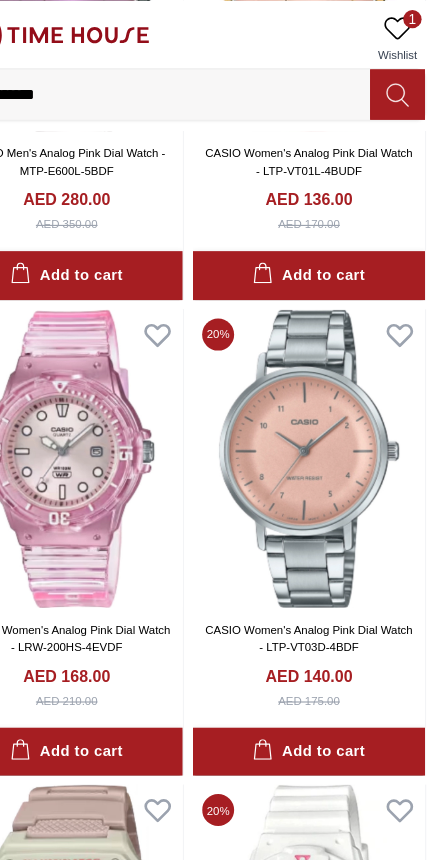 scroll, scrollTop: 767, scrollLeft: 0, axis: vertical 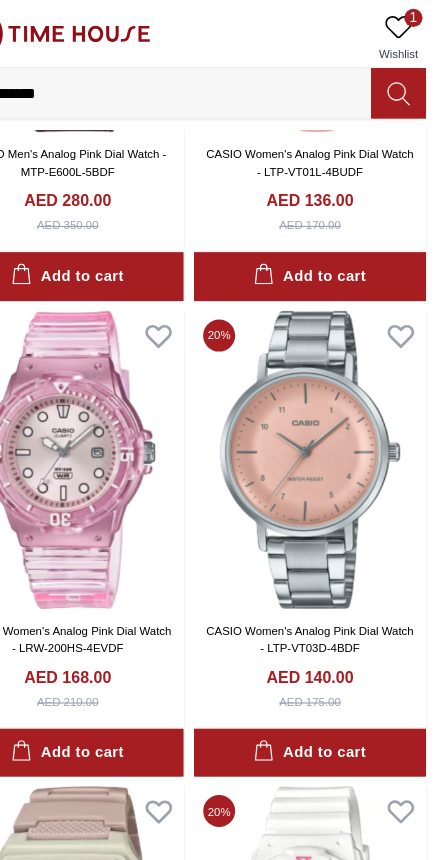click 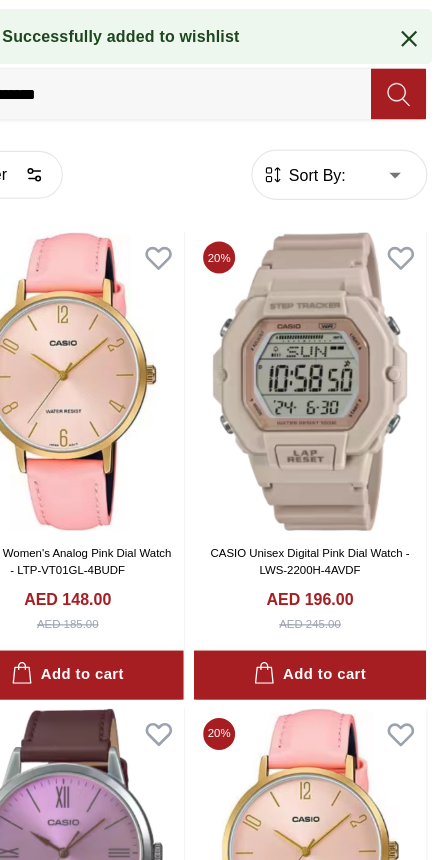 scroll, scrollTop: 0, scrollLeft: 0, axis: both 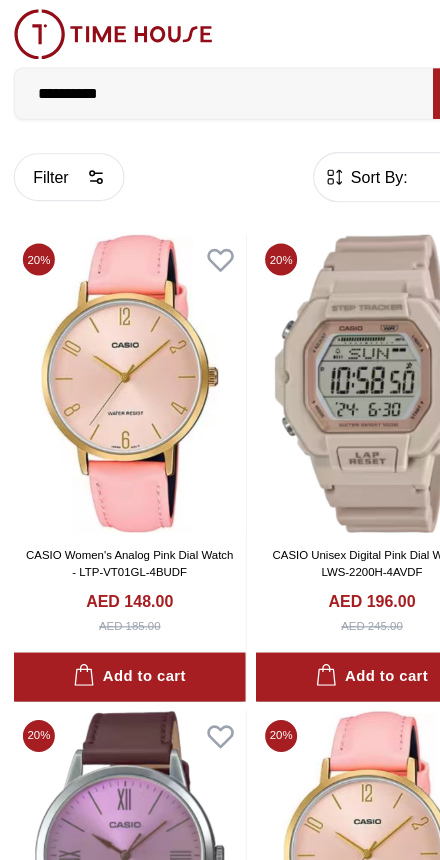 click on "Sort By:" at bounding box center (330, 155) 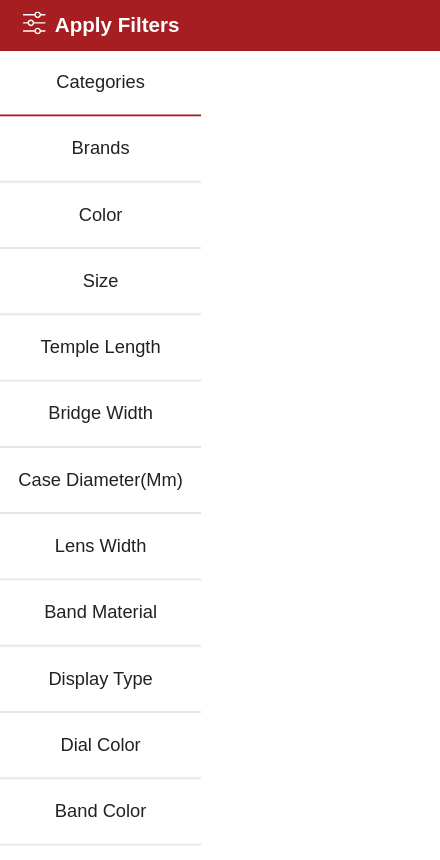 click on "Brands" at bounding box center (88, 131) 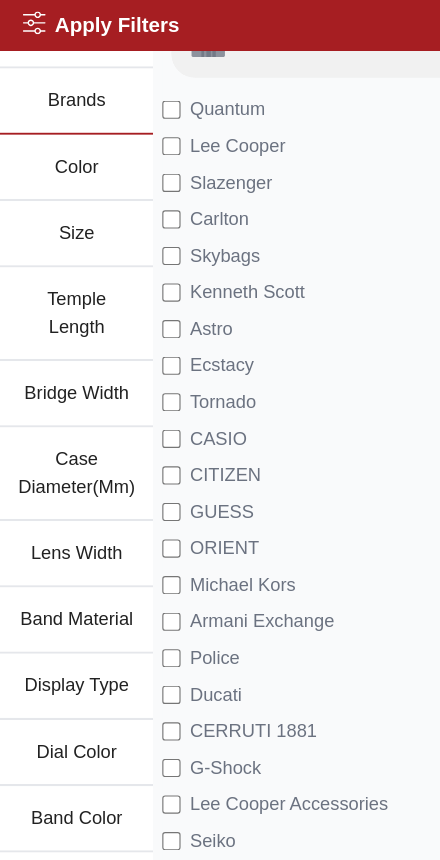 scroll, scrollTop: 46, scrollLeft: 0, axis: vertical 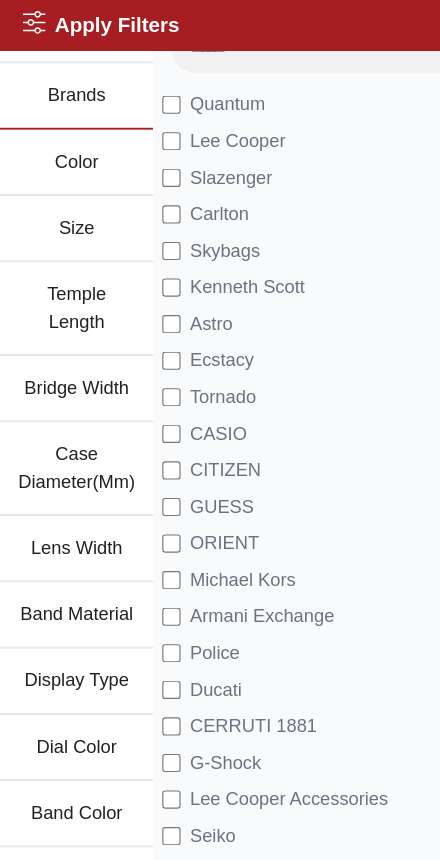 click on "CASIO" at bounding box center (191, 380) 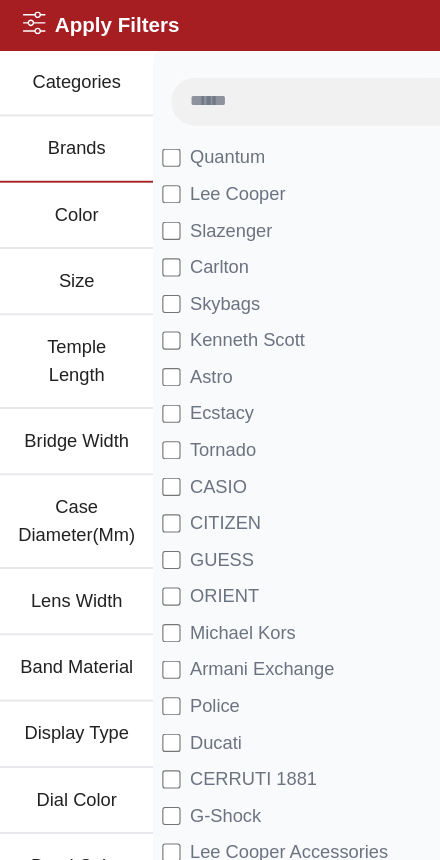 scroll, scrollTop: 0, scrollLeft: 0, axis: both 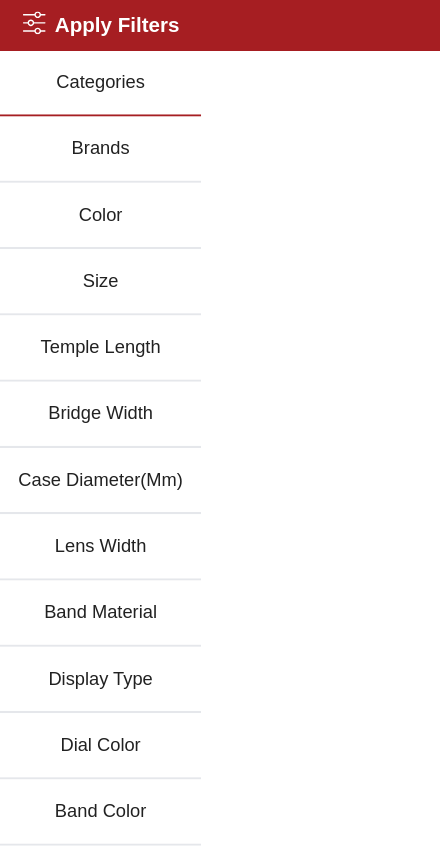 click on "Apply Filters Close menu" at bounding box center (220, 22) 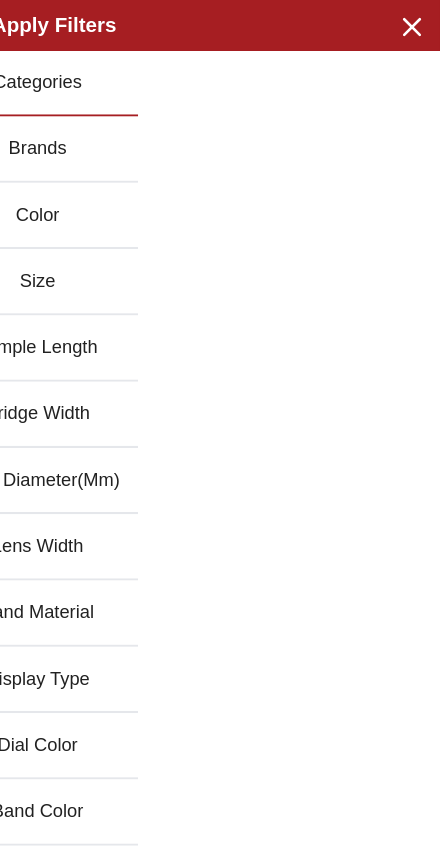 click 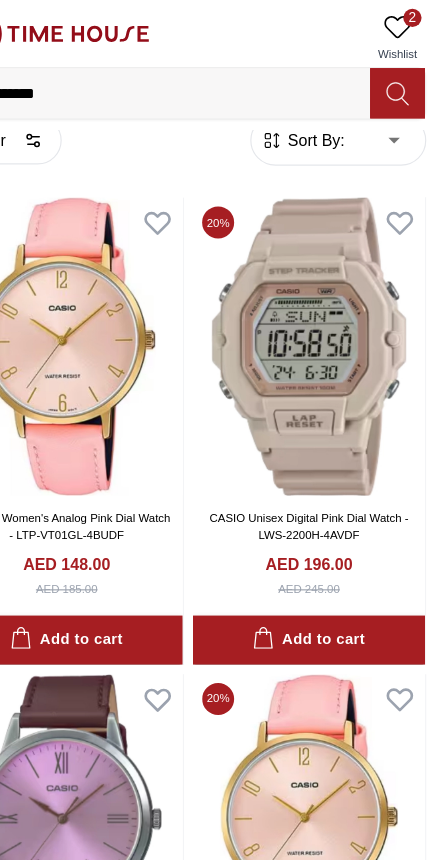 scroll, scrollTop: 0, scrollLeft: 0, axis: both 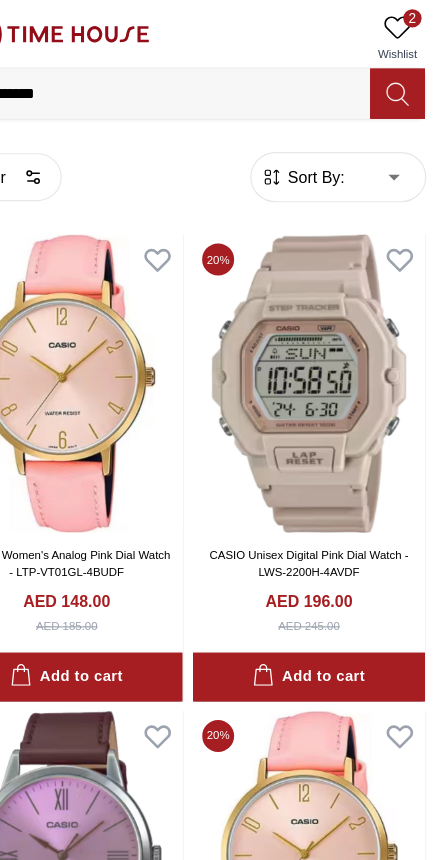 click 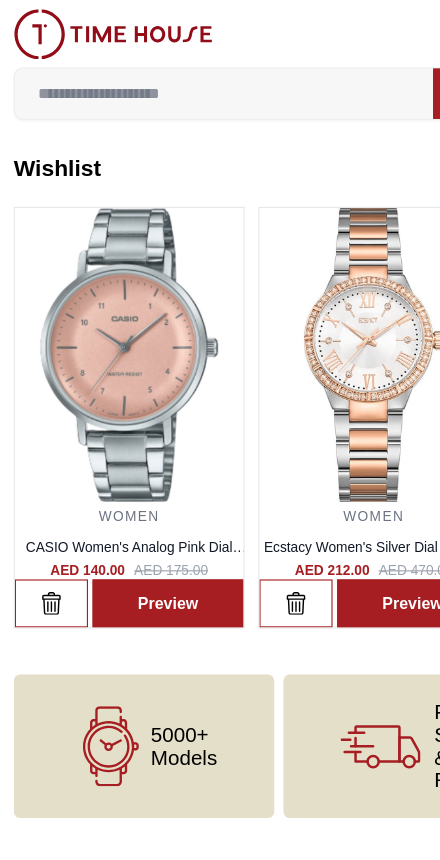 click at bounding box center (99, 30) 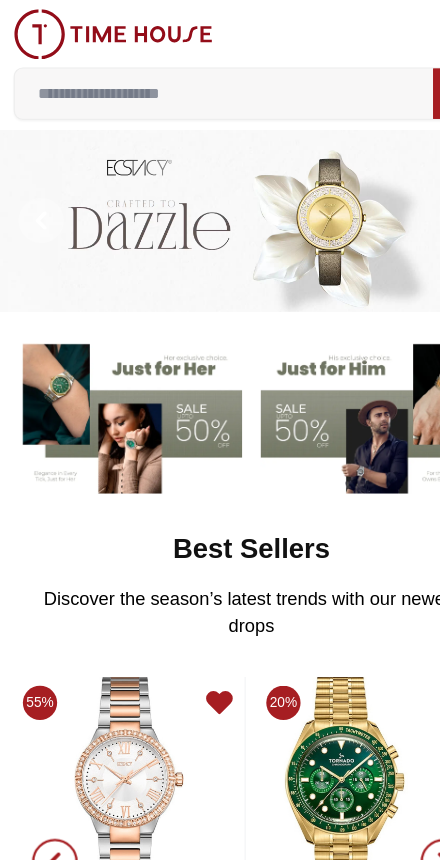 click at bounding box center [99, 30] 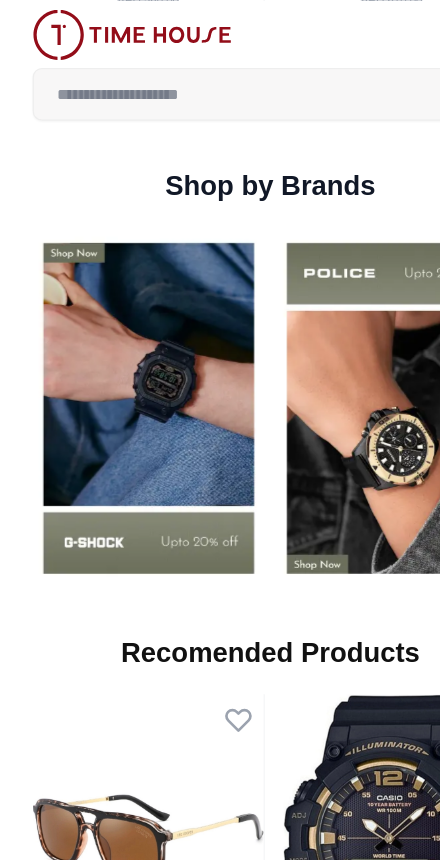 scroll, scrollTop: 1564, scrollLeft: 0, axis: vertical 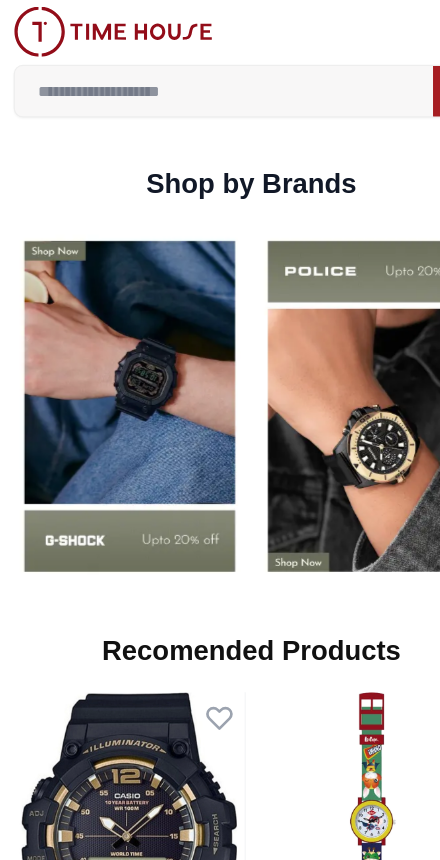 click at bounding box center [113, 357] 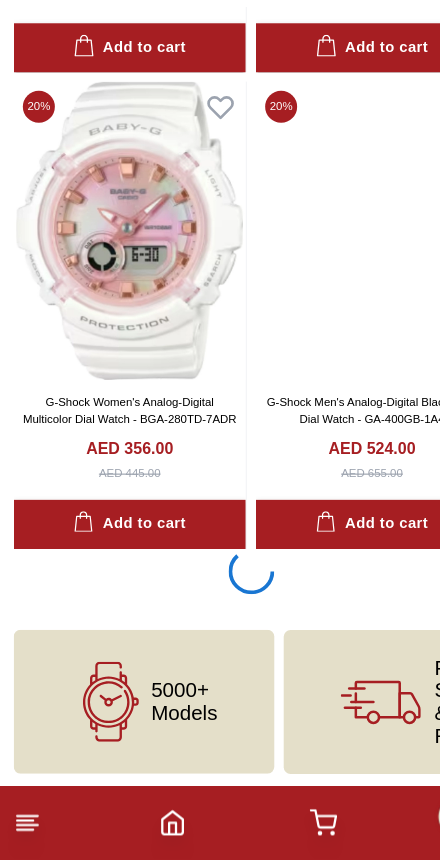 scroll, scrollTop: 4287, scrollLeft: 0, axis: vertical 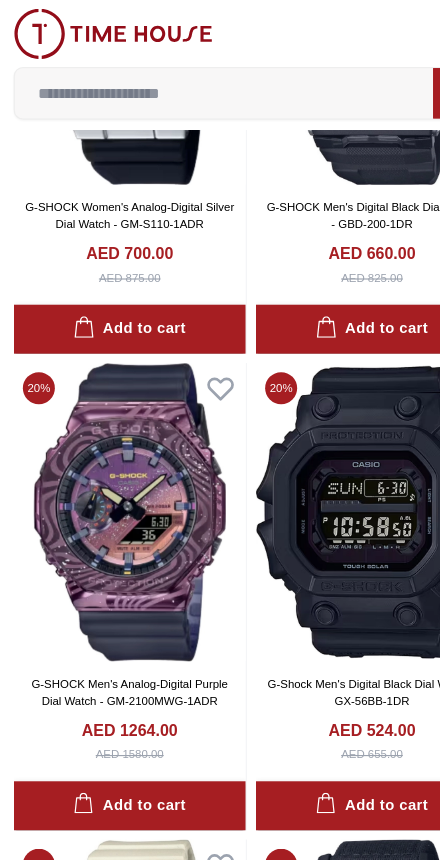 click at bounding box center [196, 82] 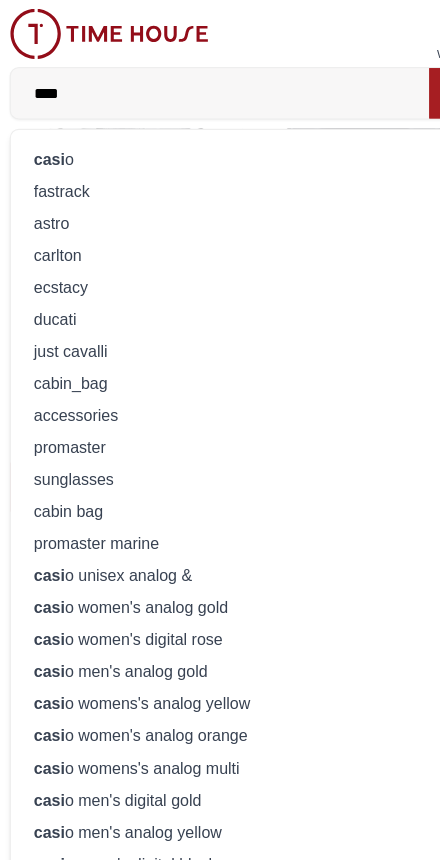 type on "*****" 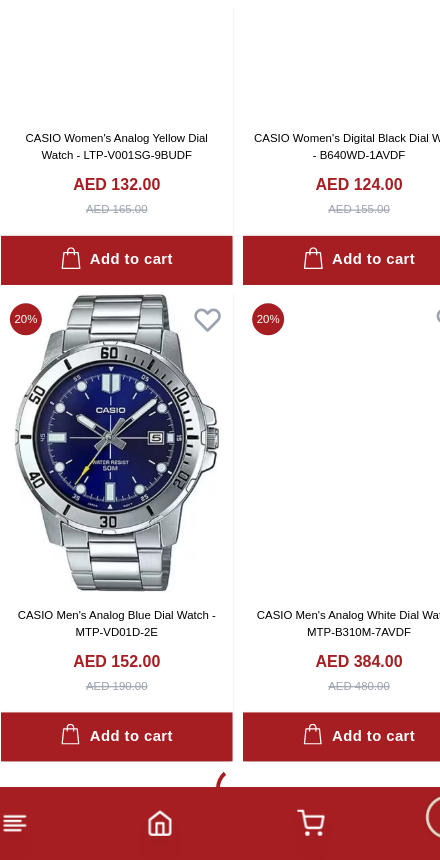 scroll, scrollTop: 3591, scrollLeft: 0, axis: vertical 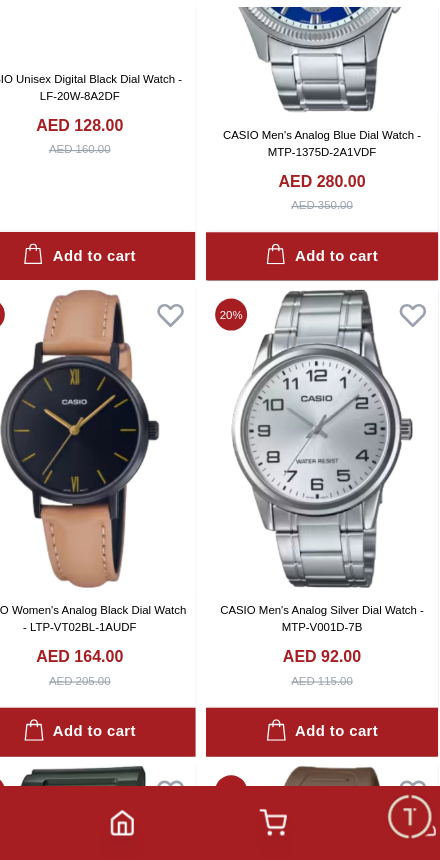 click 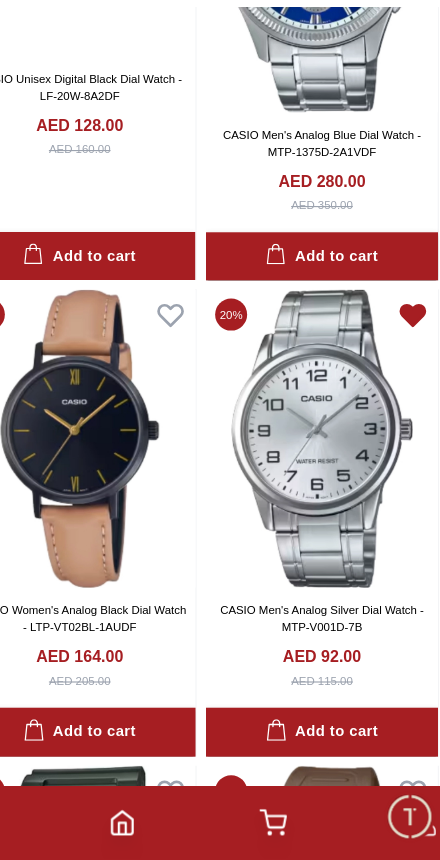 click 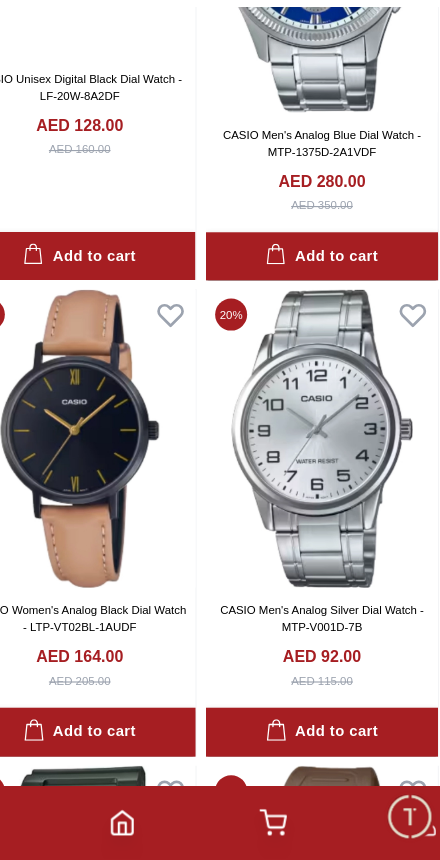 click at bounding box center [325, 491] 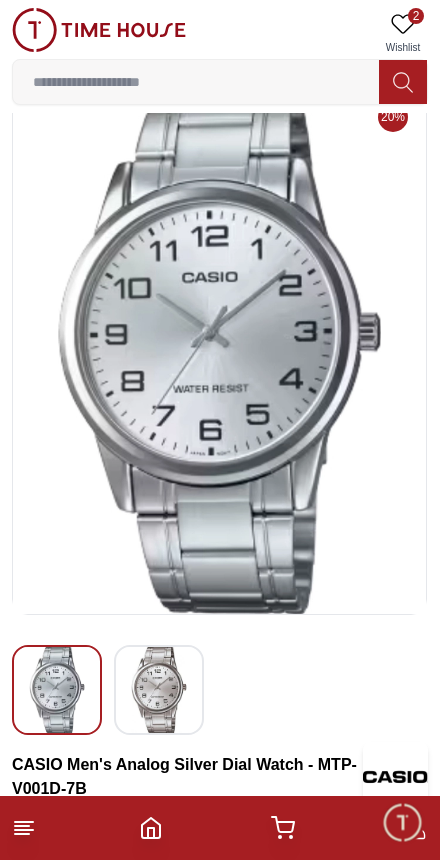 scroll, scrollTop: 0, scrollLeft: 0, axis: both 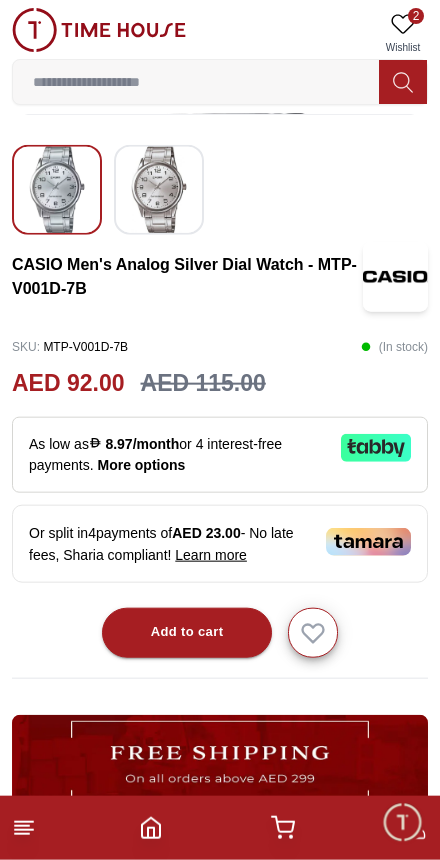 click 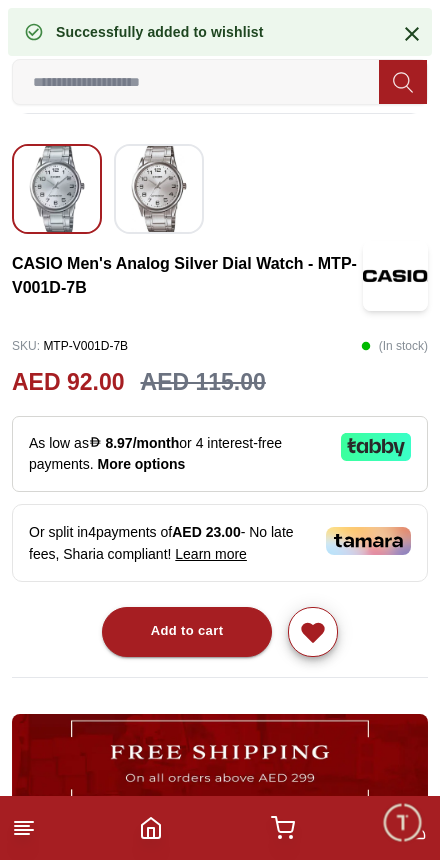 click on "Add to cart" at bounding box center (187, 631) 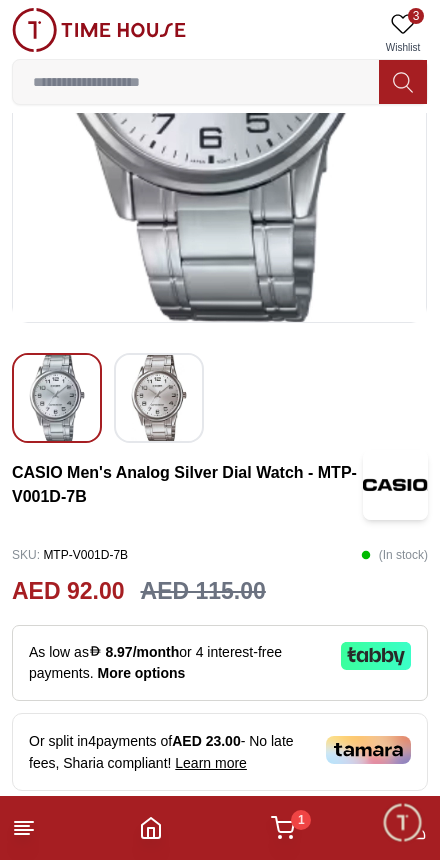 scroll, scrollTop: 338, scrollLeft: 0, axis: vertical 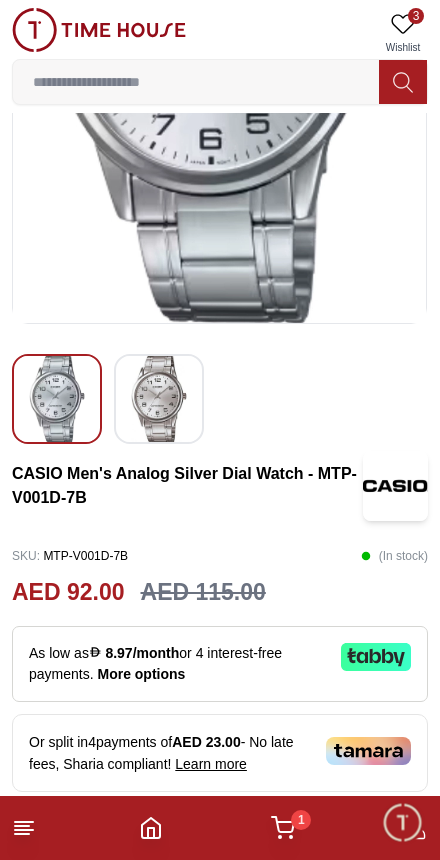 click 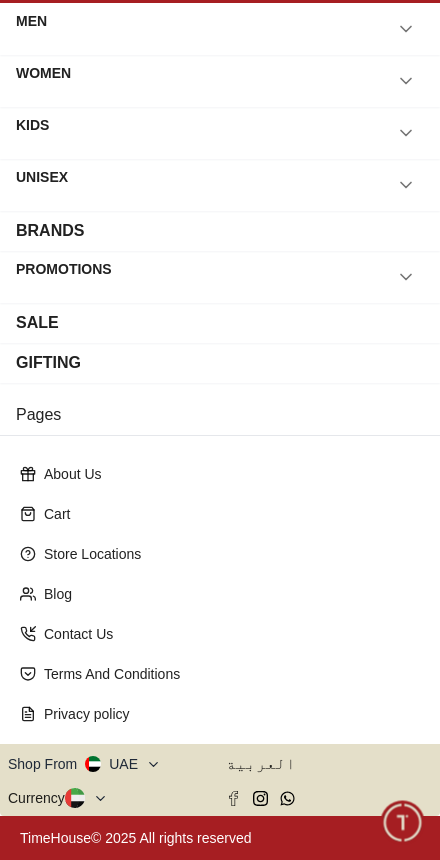 scroll, scrollTop: 73, scrollLeft: 0, axis: vertical 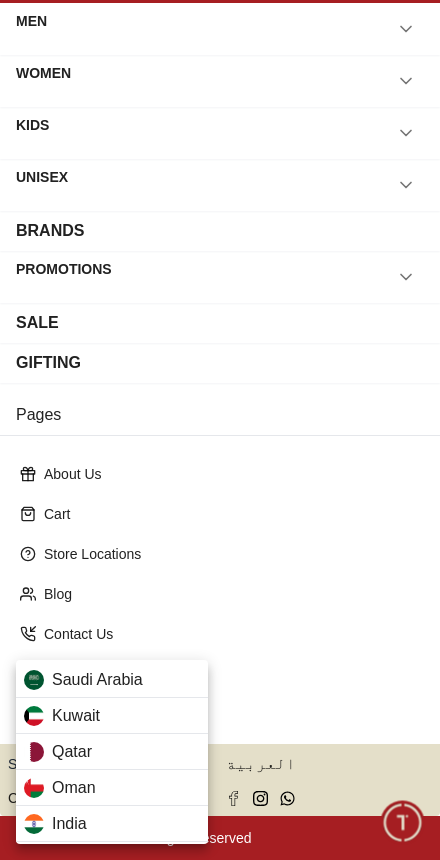 click on "Saudi Arabia" at bounding box center [112, 680] 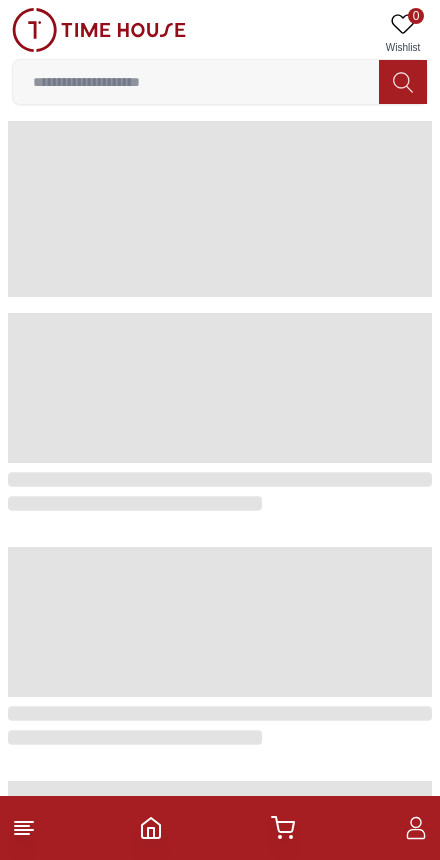 scroll, scrollTop: 0, scrollLeft: 0, axis: both 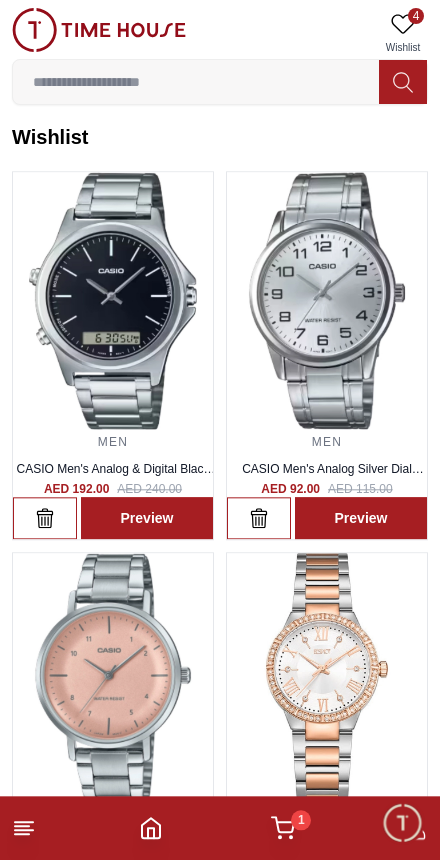 click at bounding box center [327, 300] 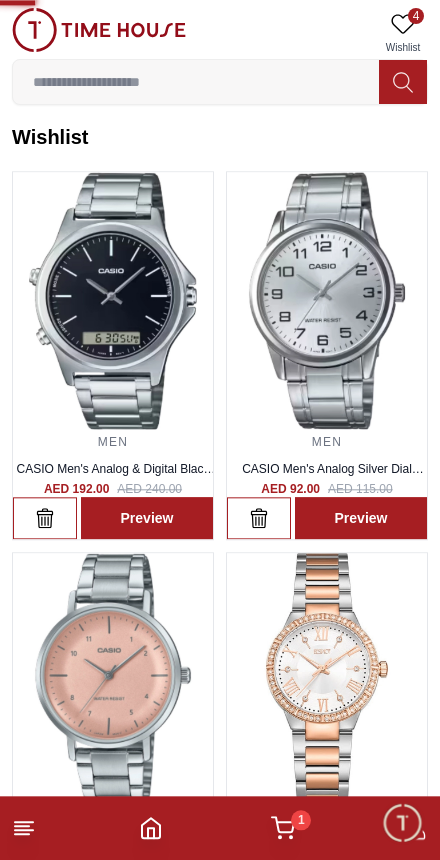 scroll, scrollTop: 10, scrollLeft: 0, axis: vertical 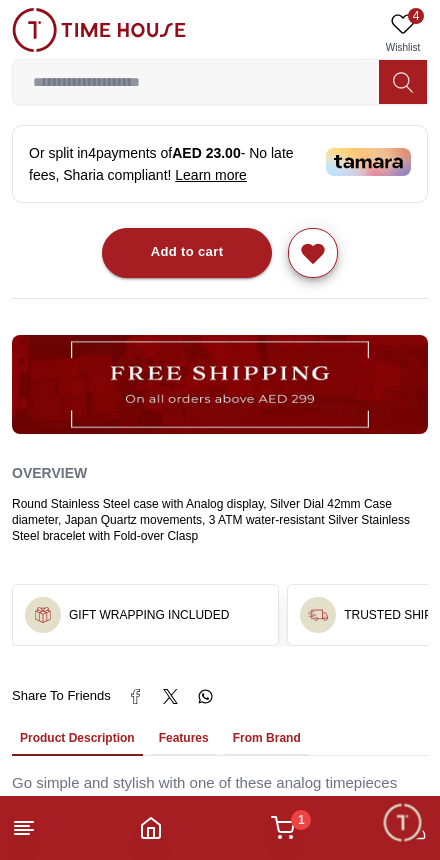 click on "1" at bounding box center (301, 820) 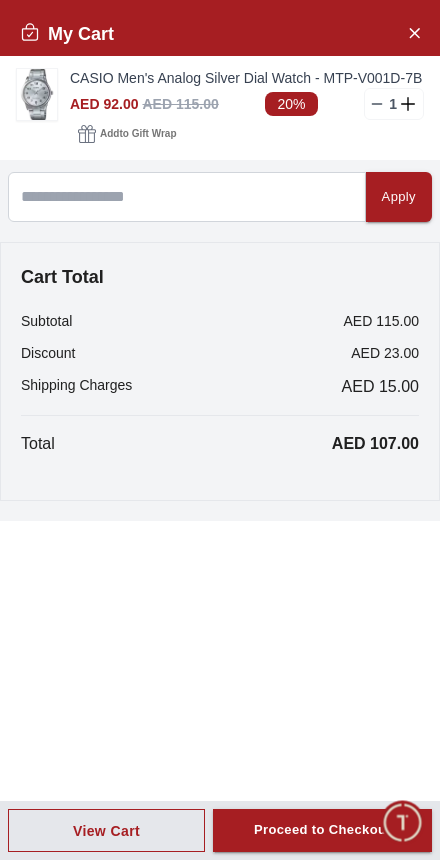 click on "Proceed to Checkout" at bounding box center (322, 830) 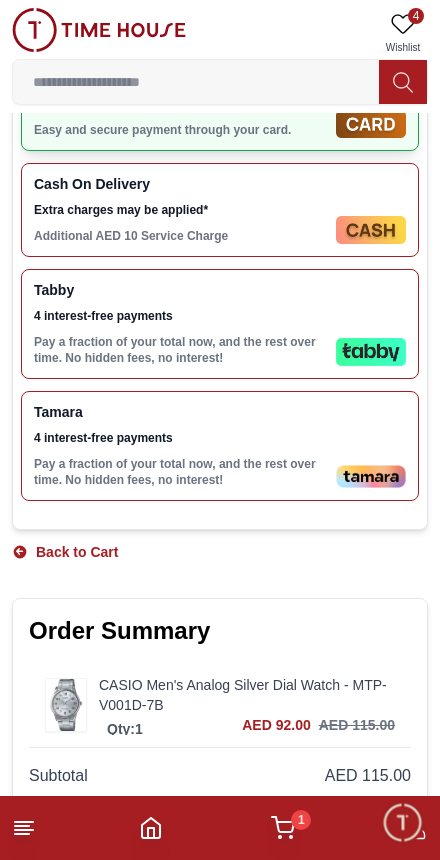 scroll, scrollTop: 0, scrollLeft: 0, axis: both 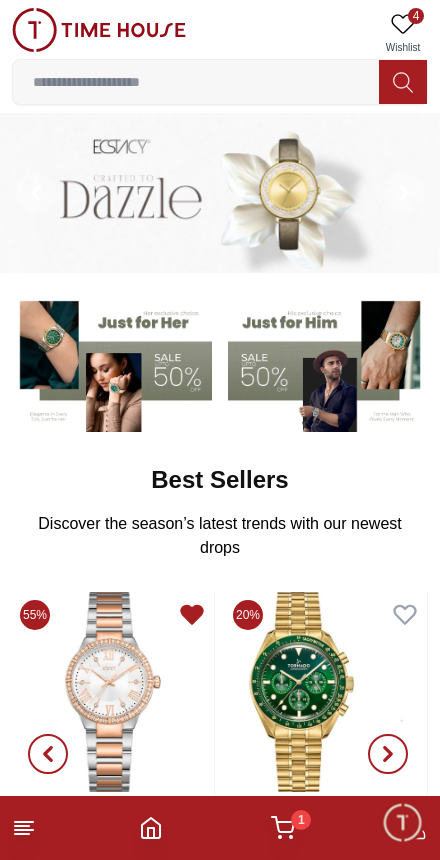 click 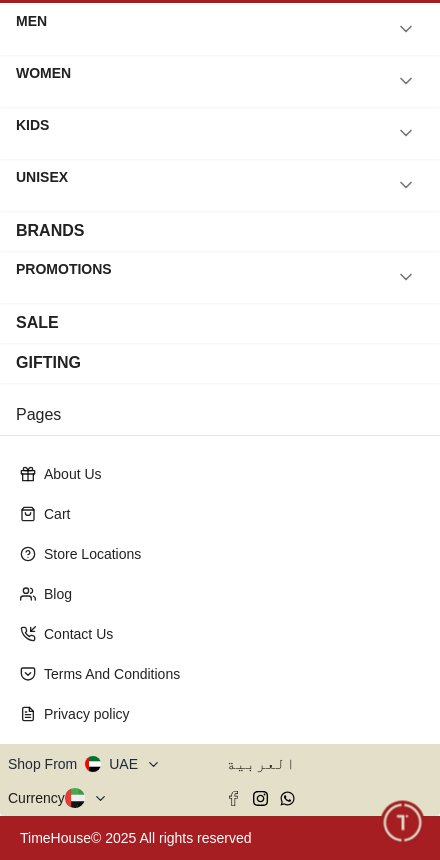 scroll, scrollTop: 73, scrollLeft: 0, axis: vertical 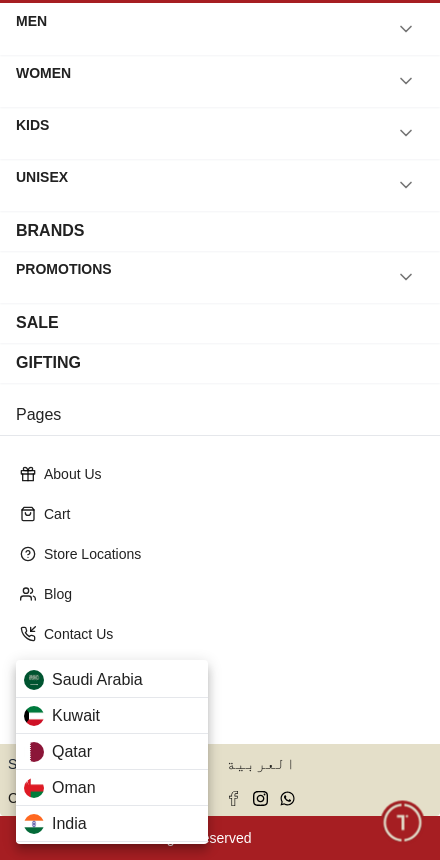 click on "Saudi Arabia" at bounding box center [112, 680] 